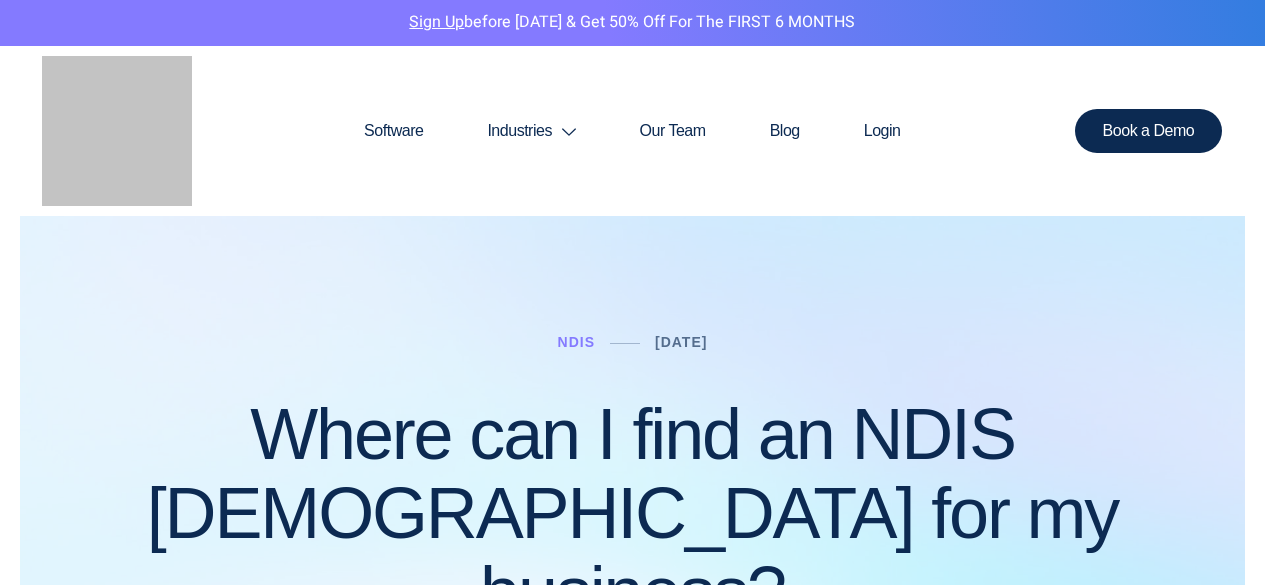 scroll, scrollTop: 0, scrollLeft: 0, axis: both 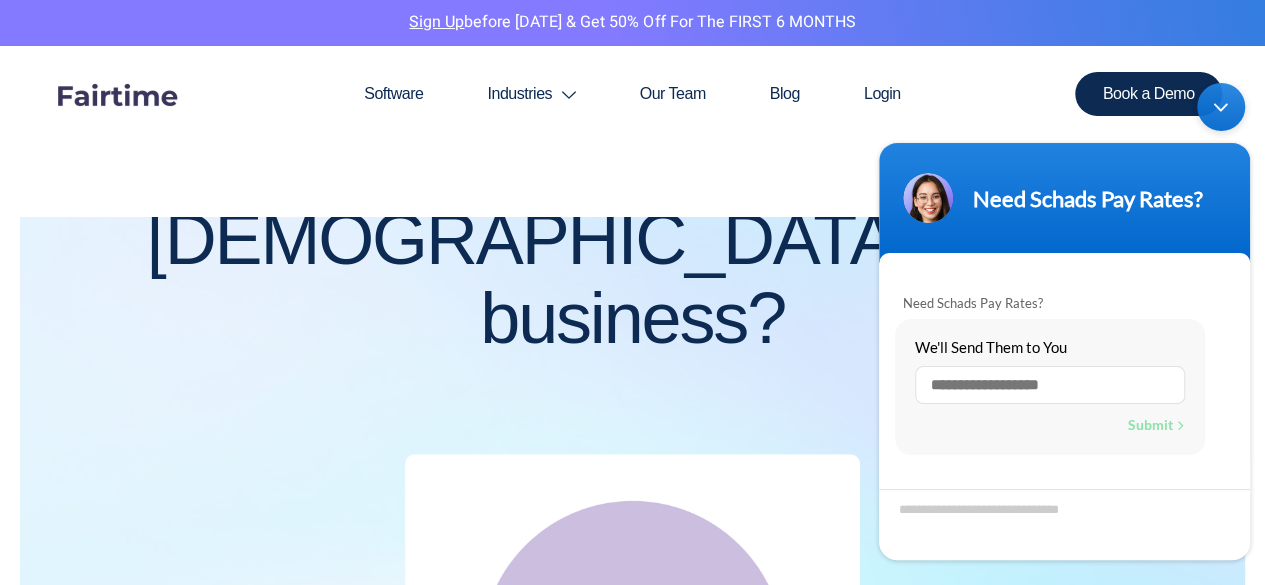 click at bounding box center [633, 686] 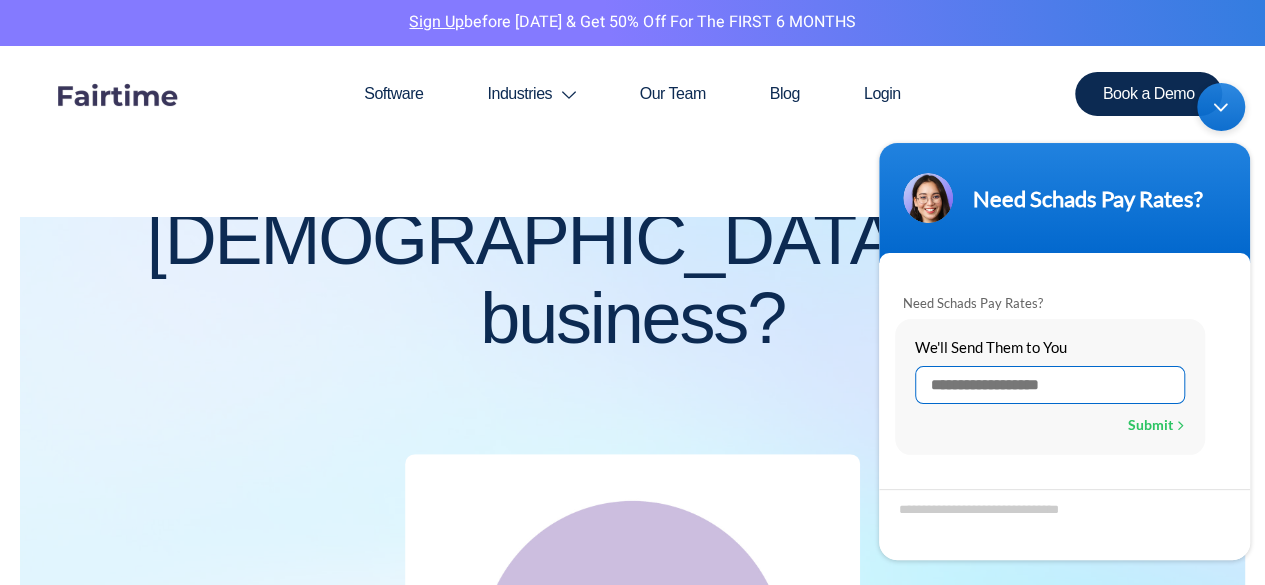 click at bounding box center [1050, 384] 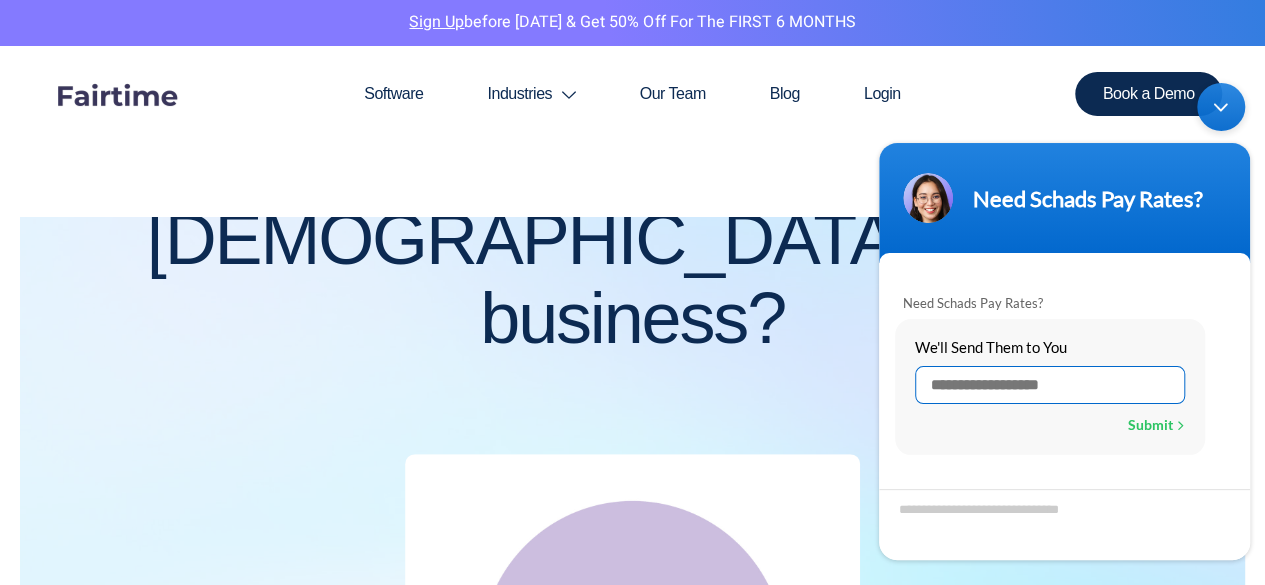 type on "**********" 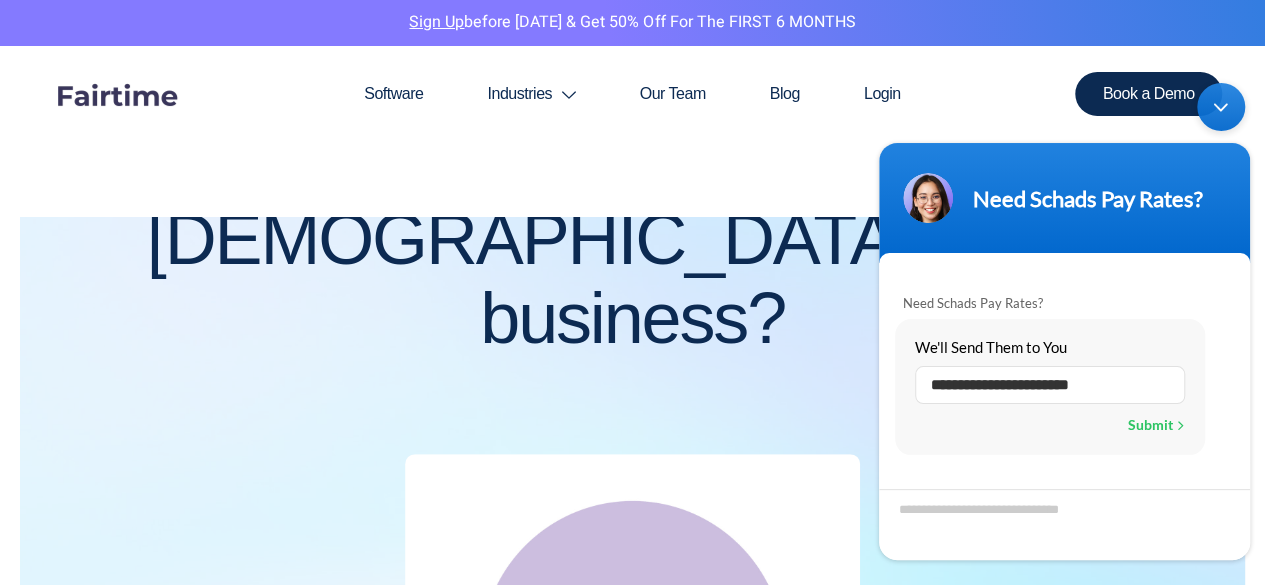 click on "Submit" at bounding box center (1156, 424) 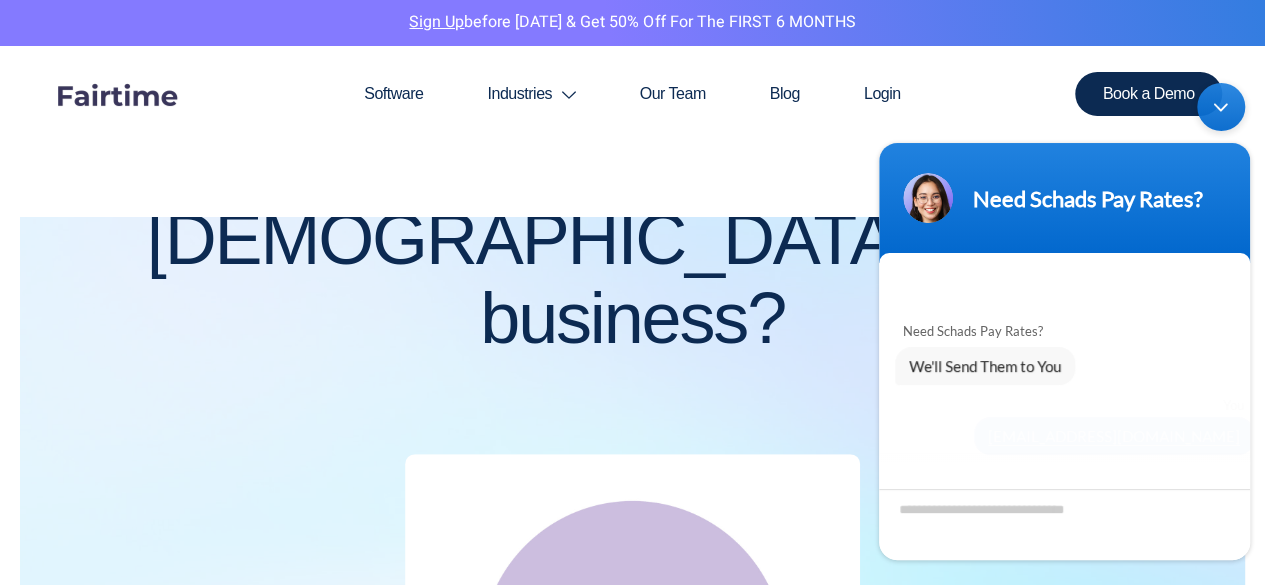 scroll, scrollTop: 30, scrollLeft: 0, axis: vertical 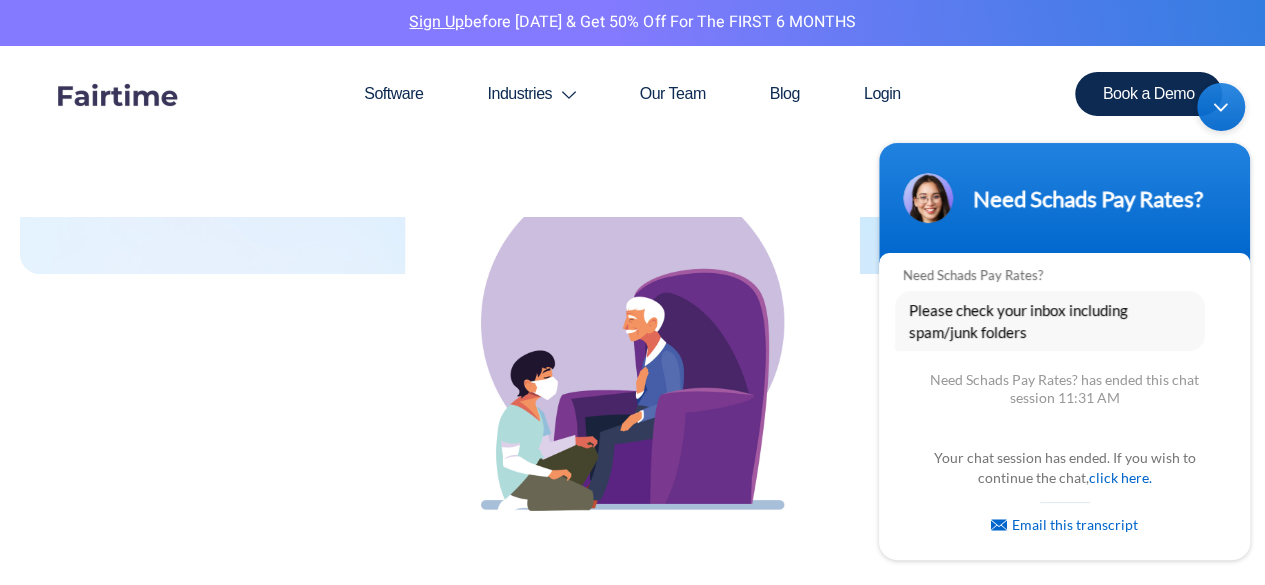 click at bounding box center [1221, 106] 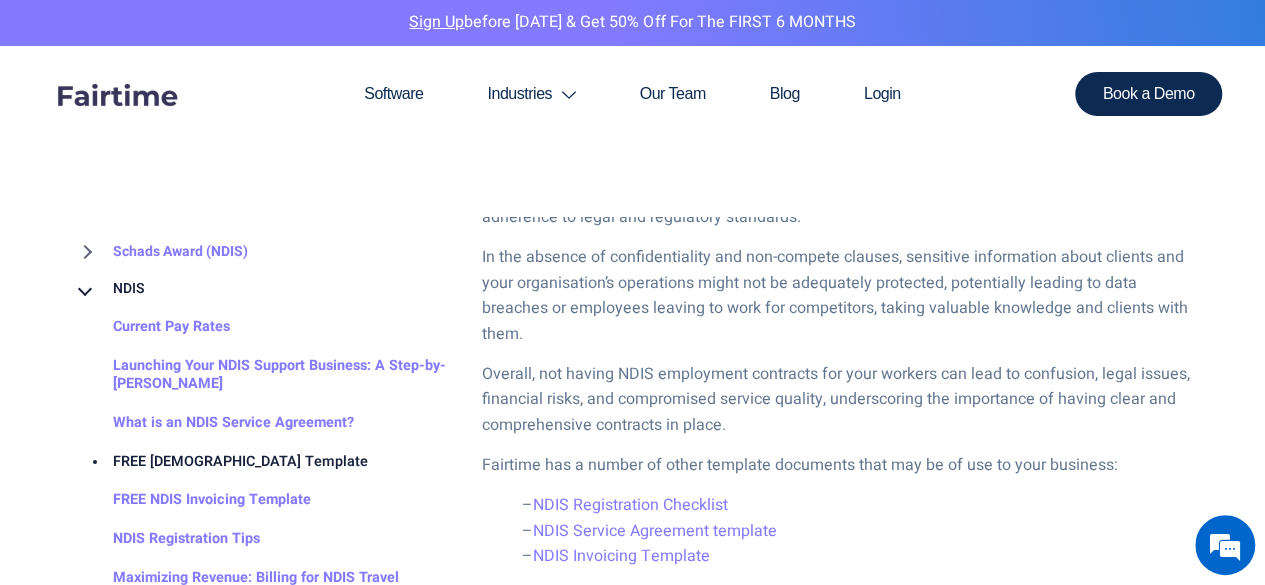 scroll, scrollTop: 2418, scrollLeft: 0, axis: vertical 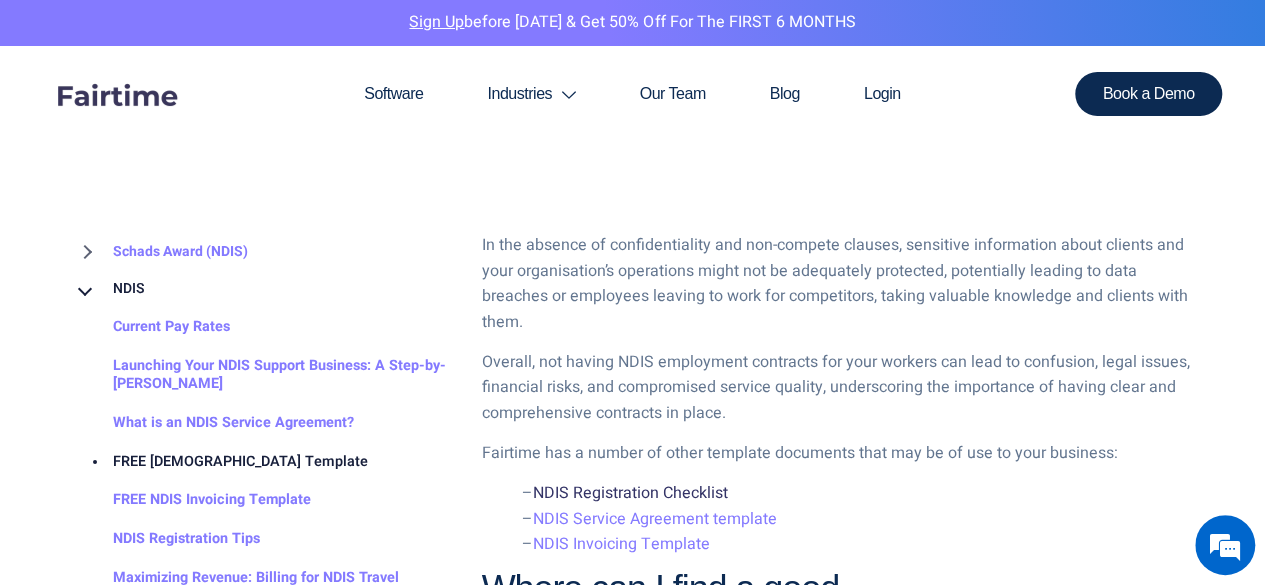click on "NDIS Registration Checklist" at bounding box center [630, 493] 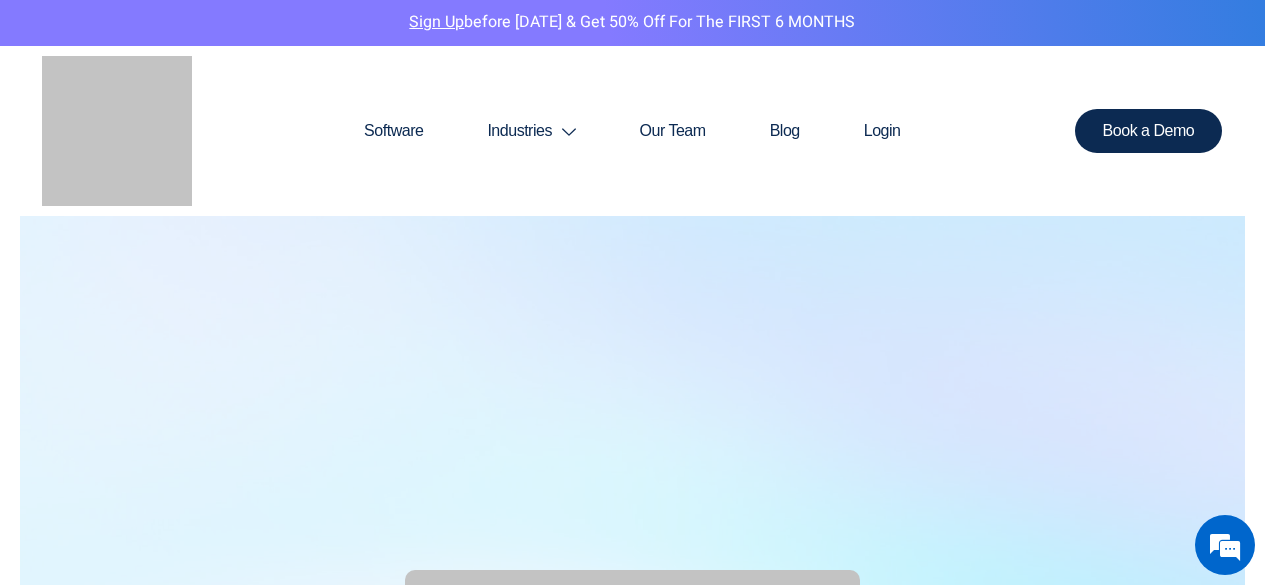 scroll, scrollTop: 0, scrollLeft: 0, axis: both 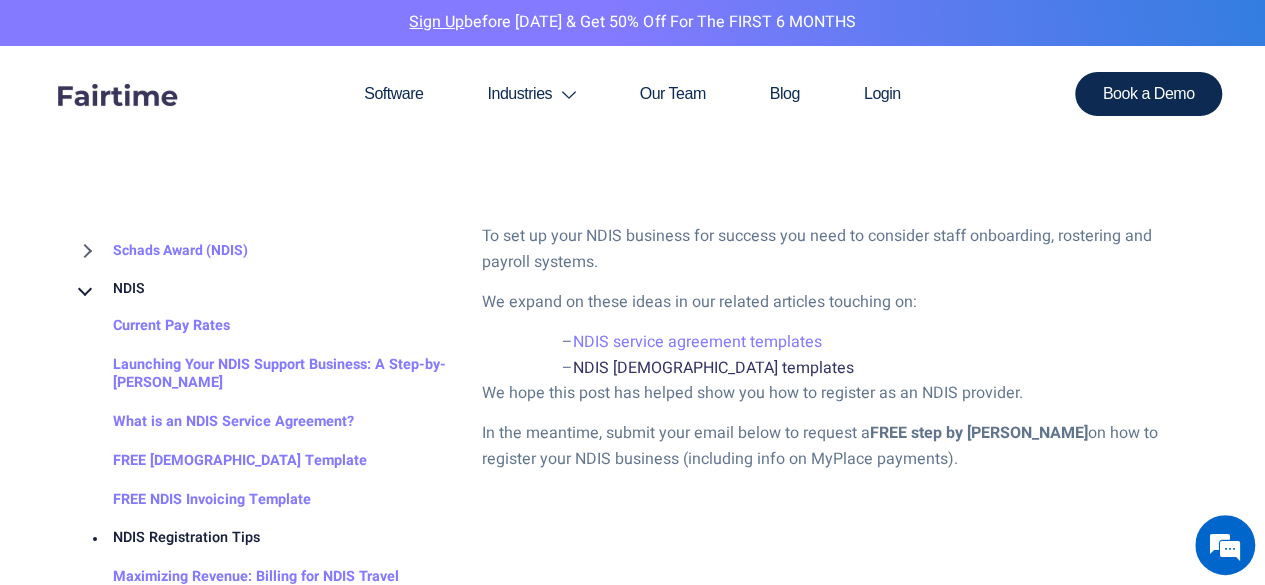 click on "NDIS employment contract templates" at bounding box center [713, 368] 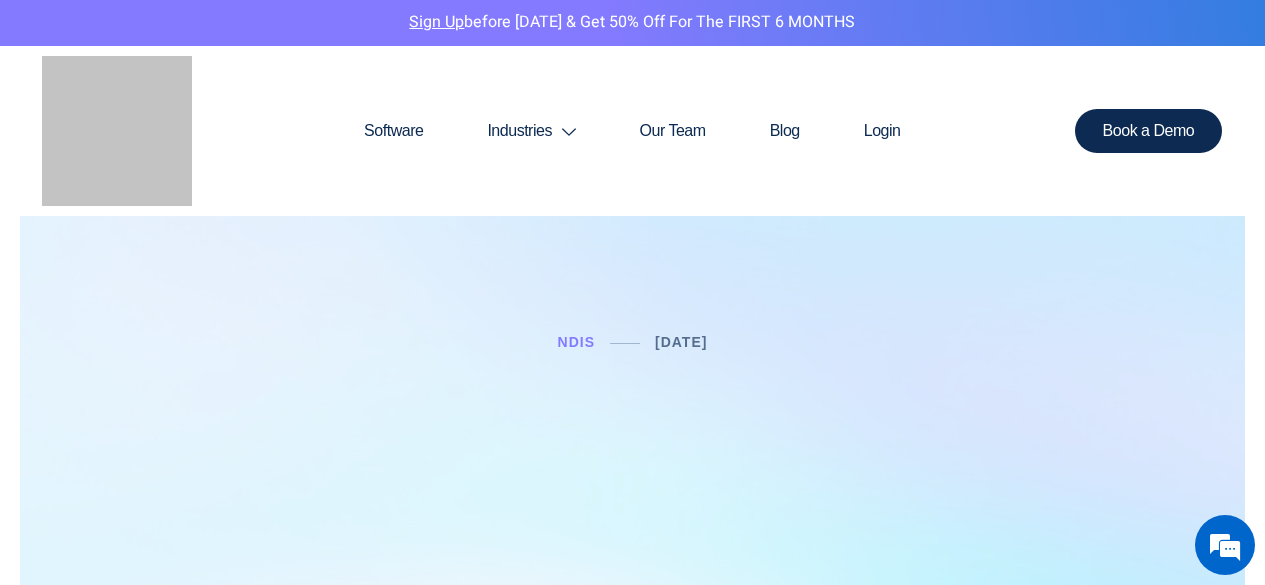 scroll, scrollTop: 0, scrollLeft: 0, axis: both 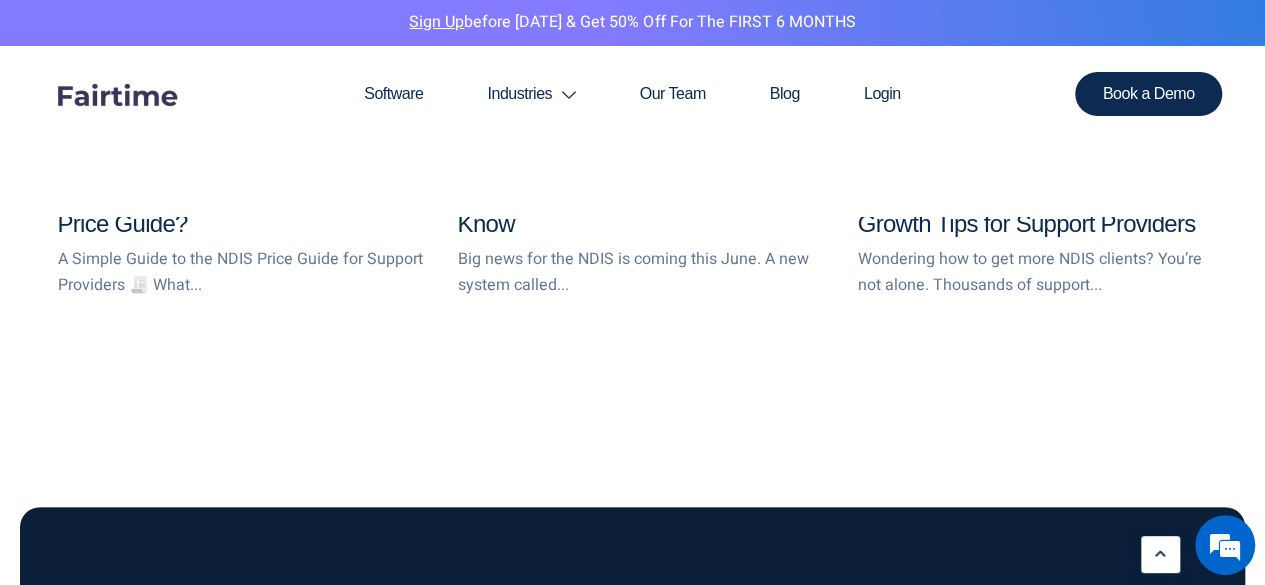 click at bounding box center (1048, 693) 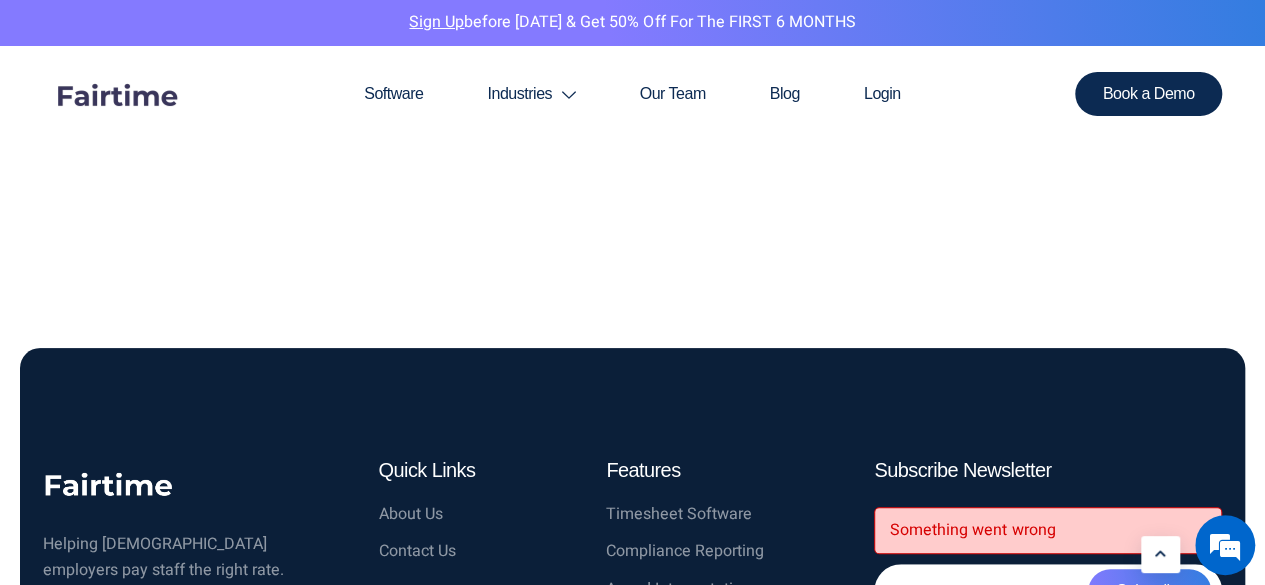 scroll, scrollTop: 4188, scrollLeft: 0, axis: vertical 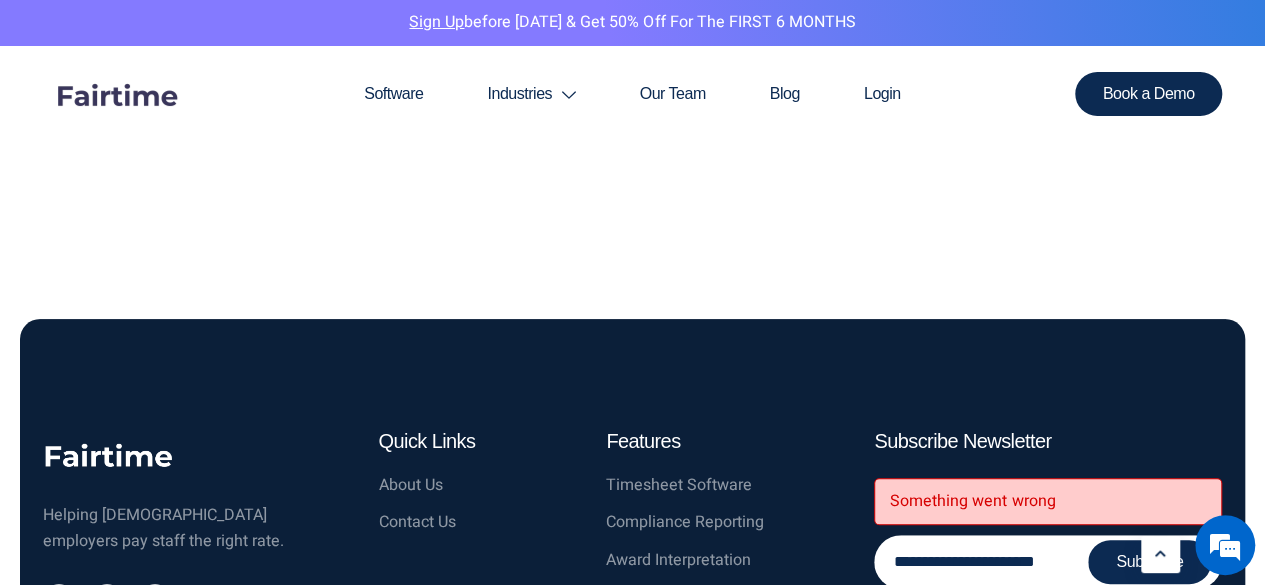 click on "Subscribe" at bounding box center [1149, 562] 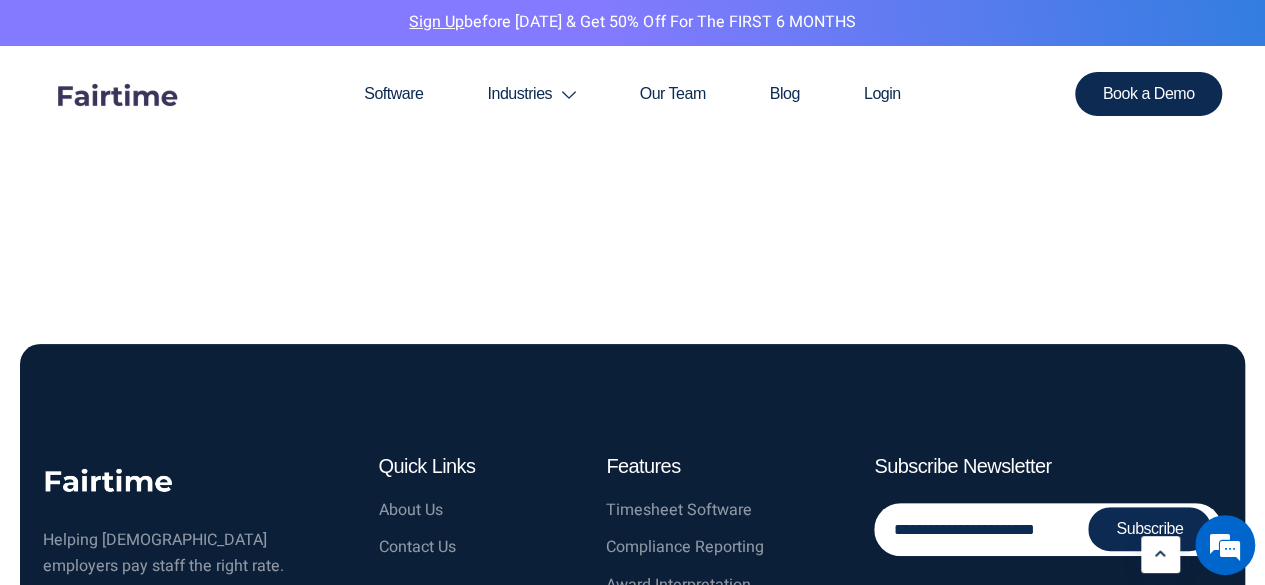 scroll, scrollTop: 4188, scrollLeft: 0, axis: vertical 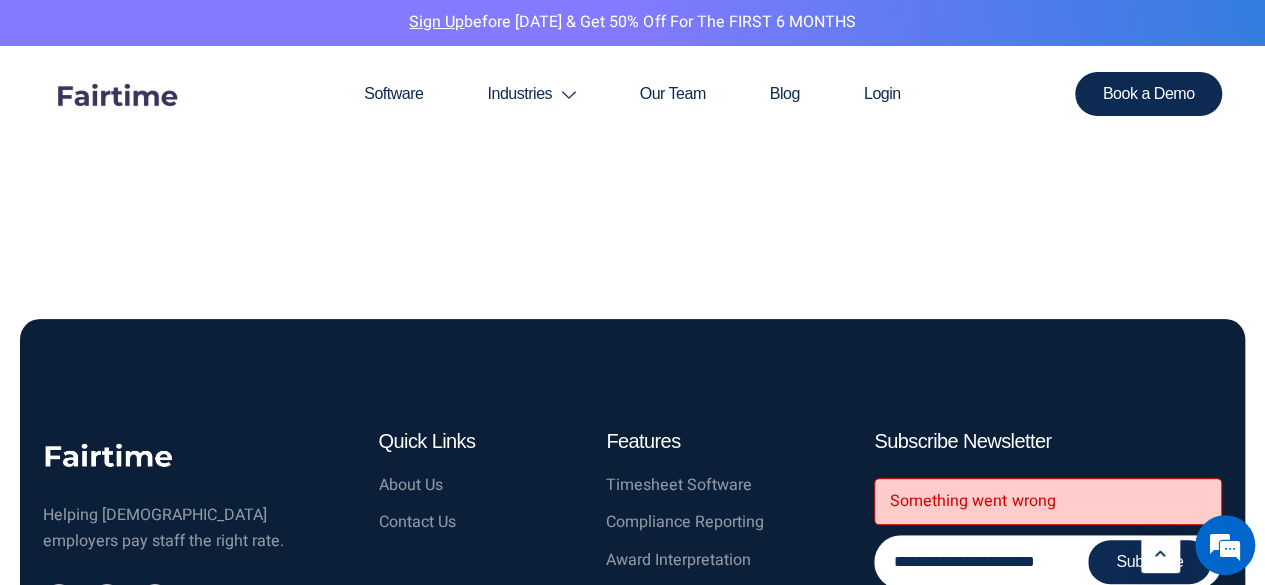 click on "Subscribe" at bounding box center (1149, 562) 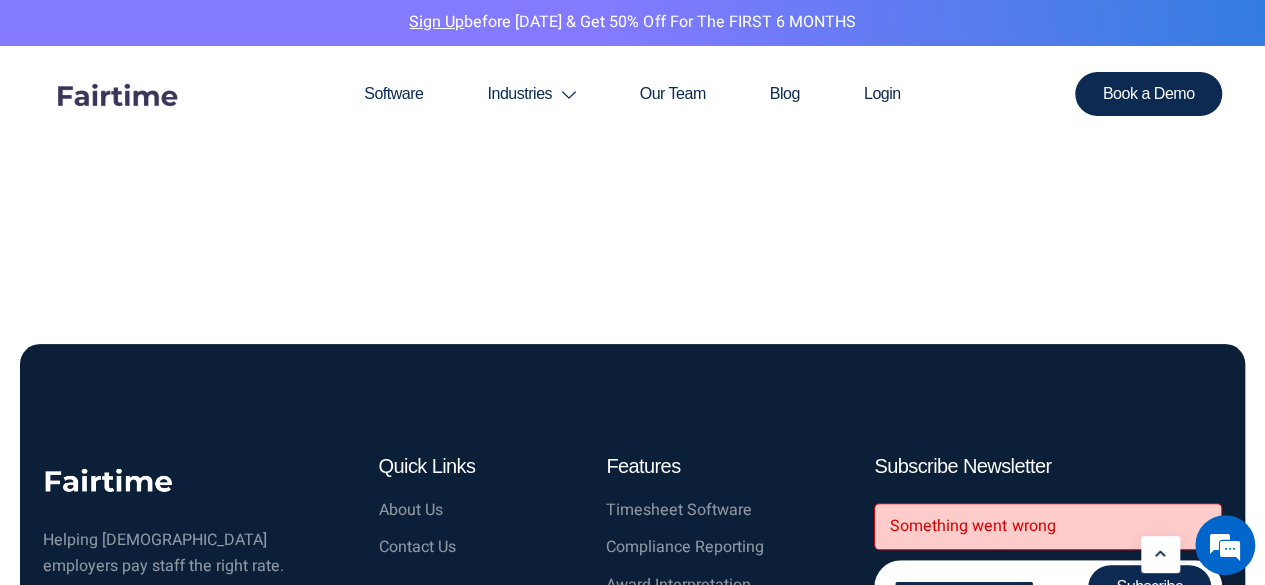 scroll, scrollTop: 4188, scrollLeft: 0, axis: vertical 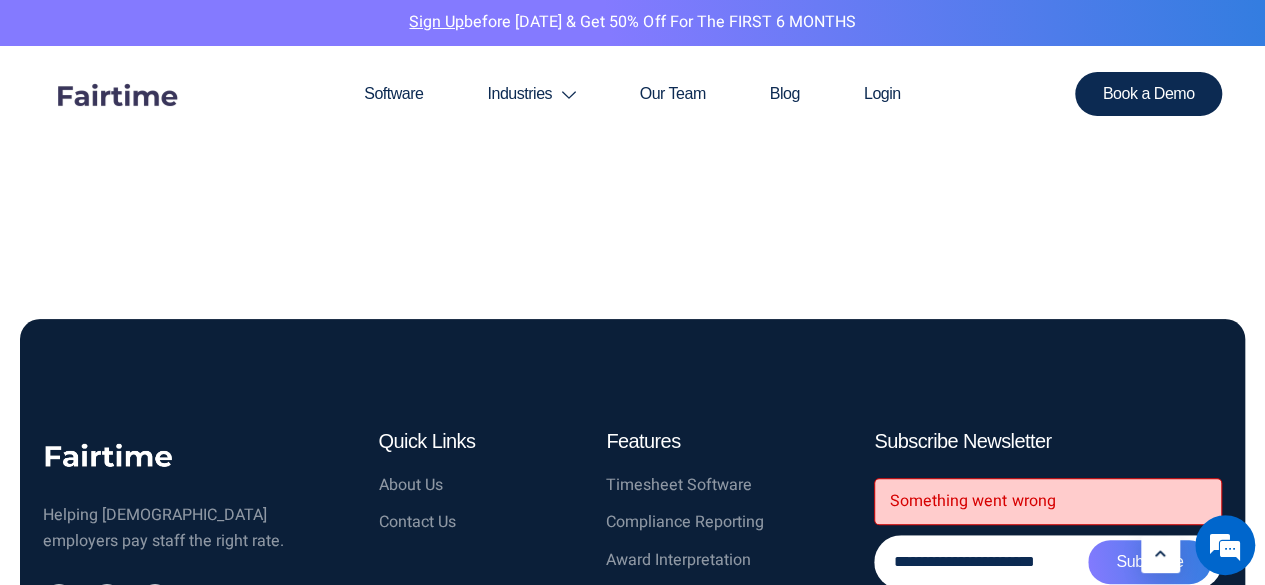 click on "**********" at bounding box center [1048, 562] 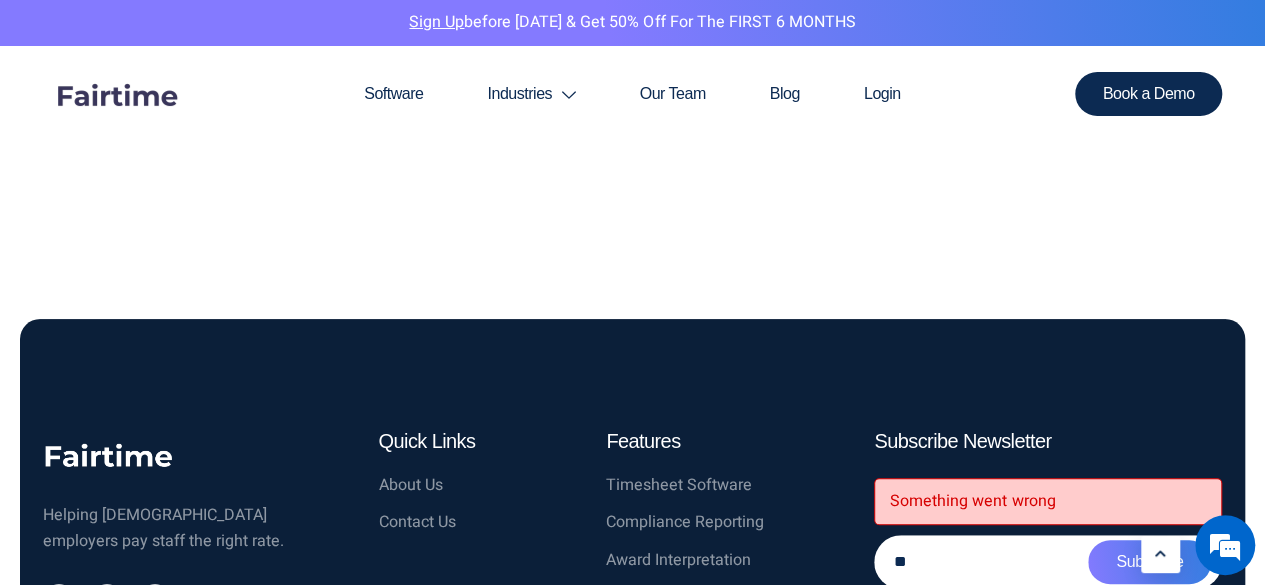 type on "*" 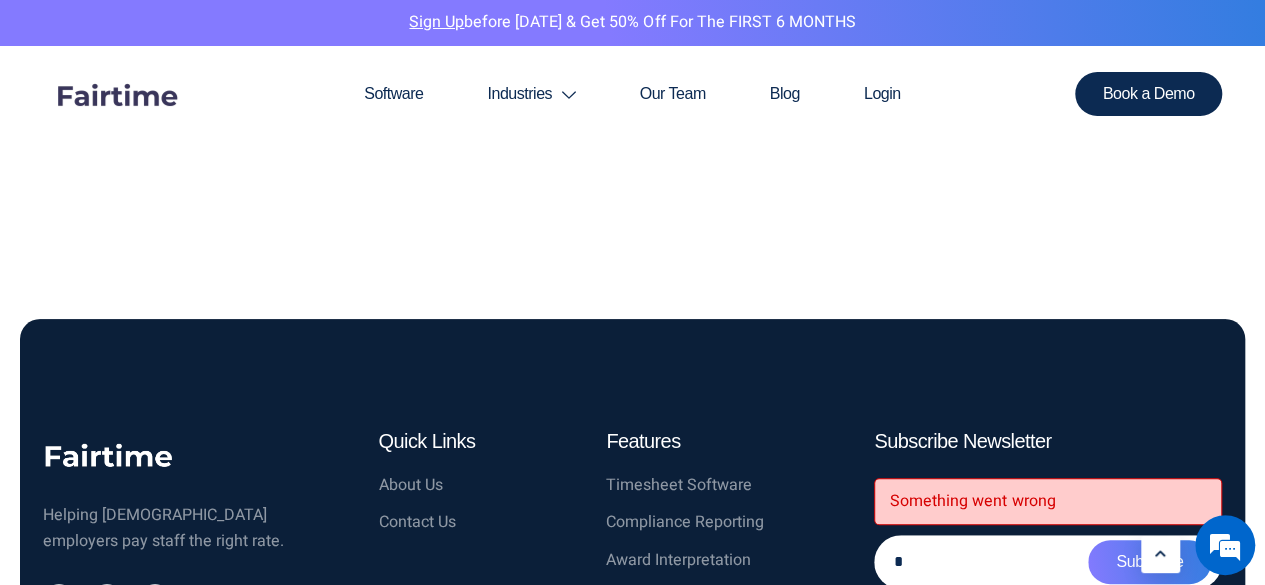 type on "**********" 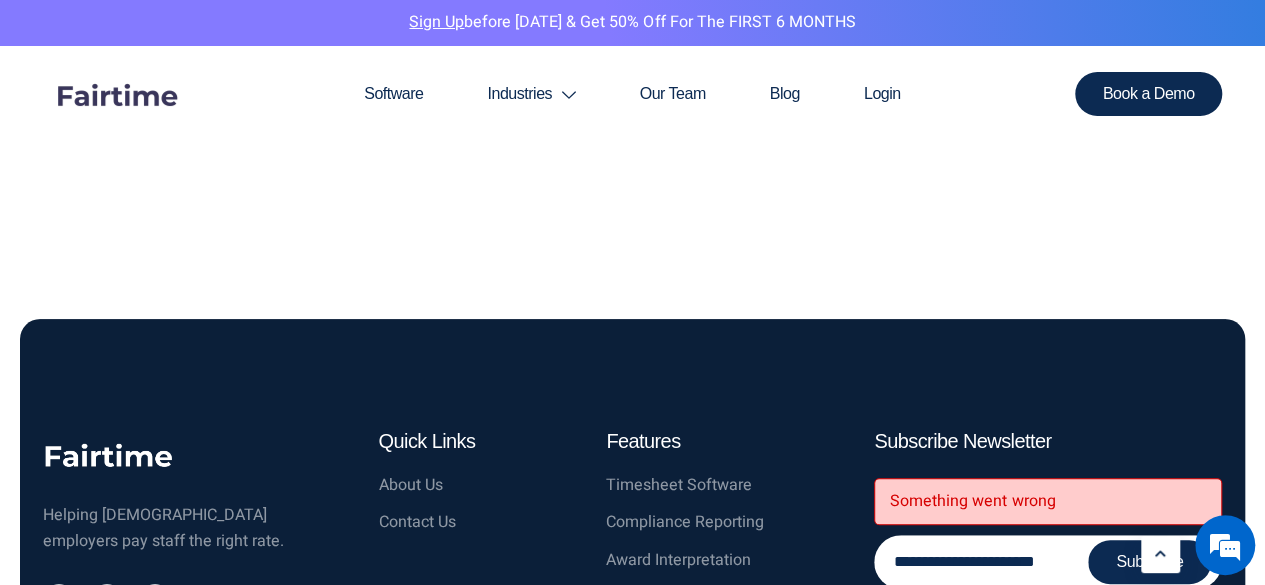 click on "Subscribe" at bounding box center (1149, 562) 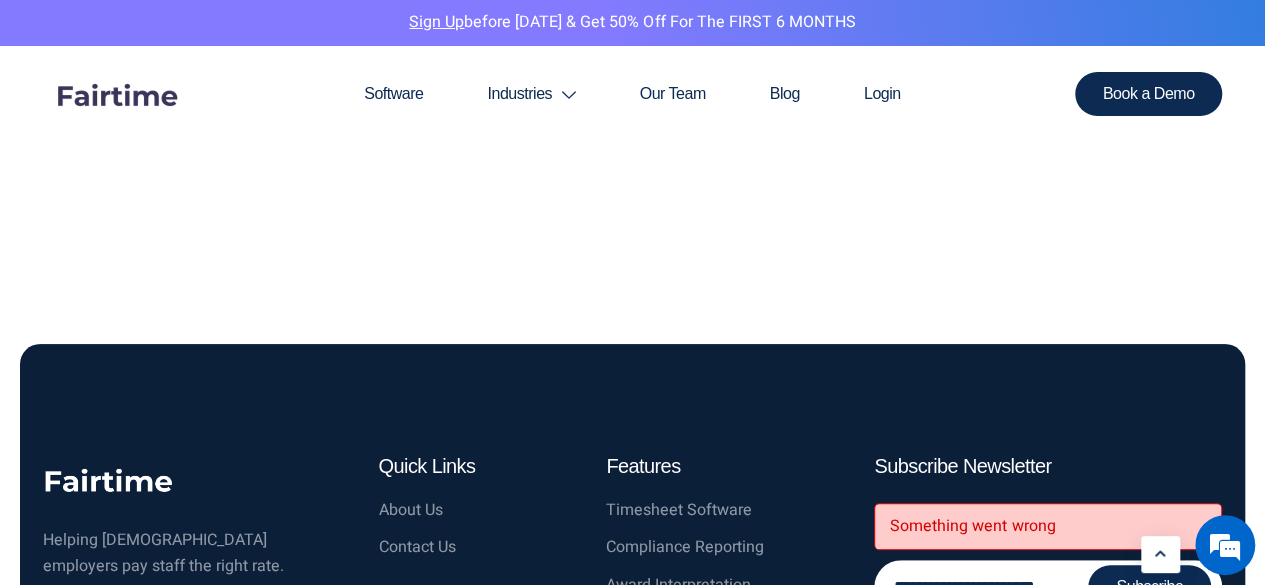 scroll, scrollTop: 4188, scrollLeft: 0, axis: vertical 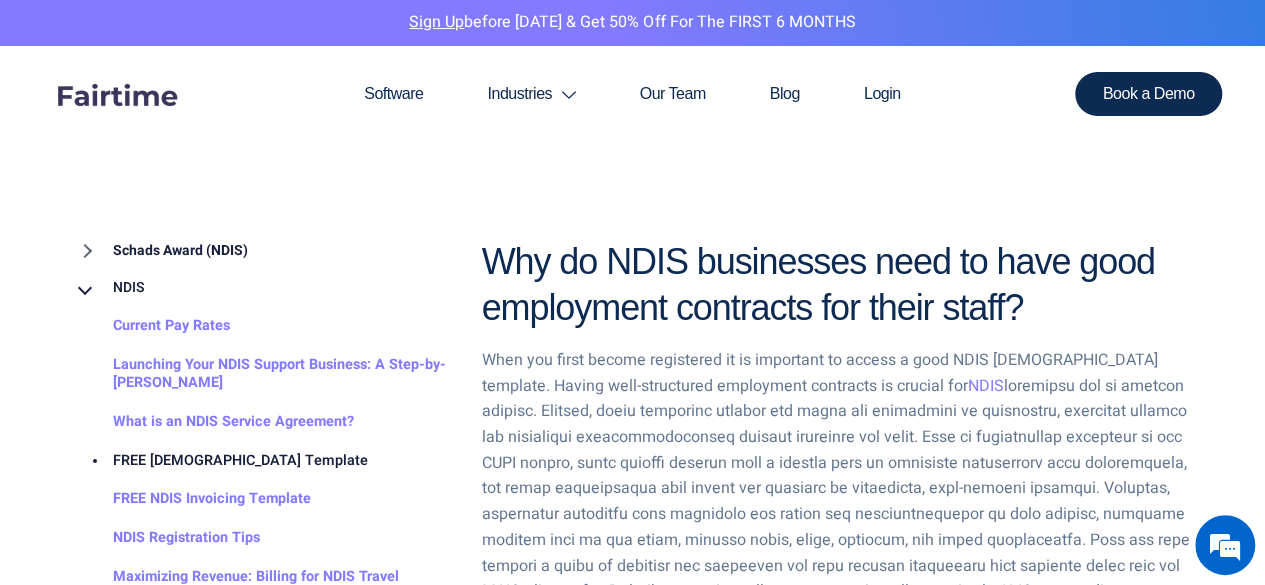 click on "Schads Award (NDIS)" at bounding box center (160, 251) 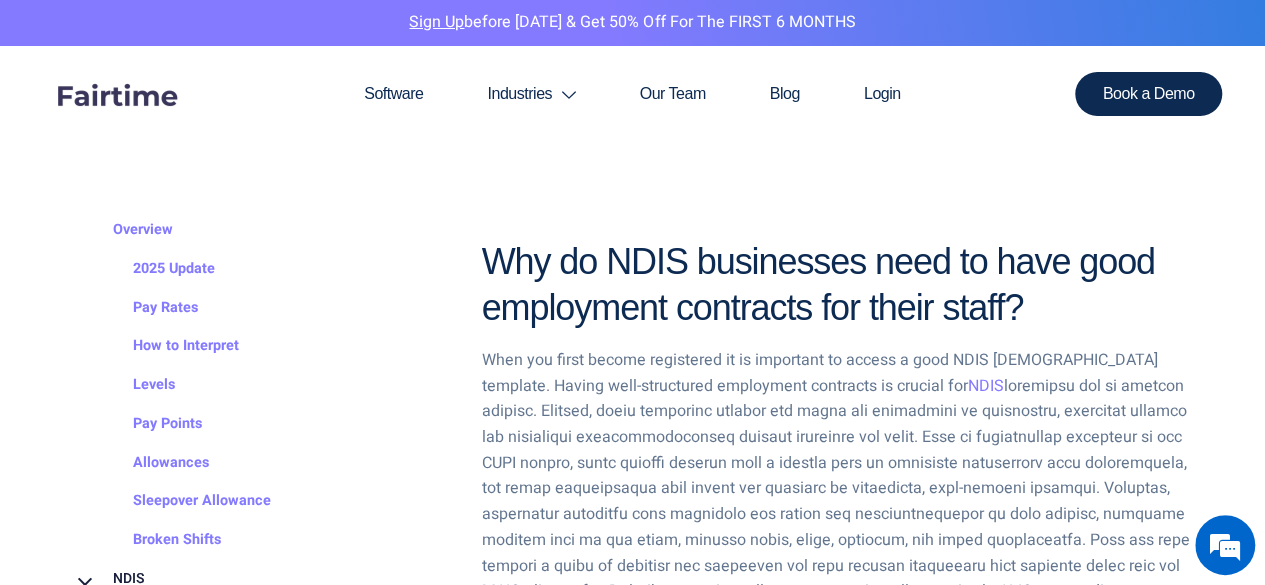 scroll, scrollTop: 30, scrollLeft: 0, axis: vertical 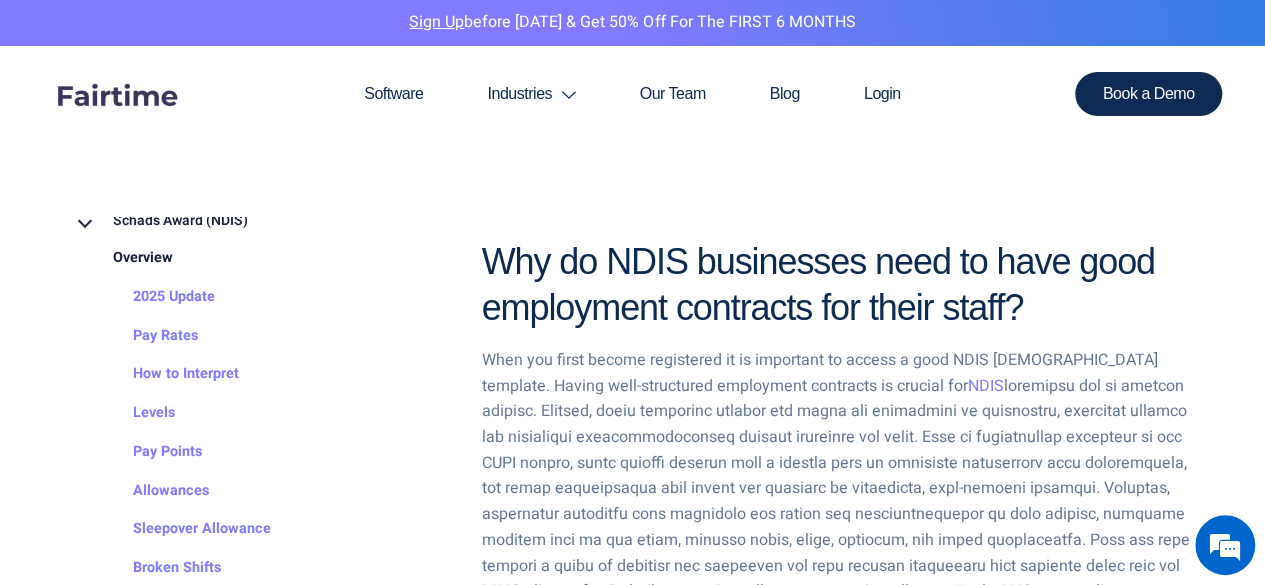 click on "Overview" at bounding box center [123, 259] 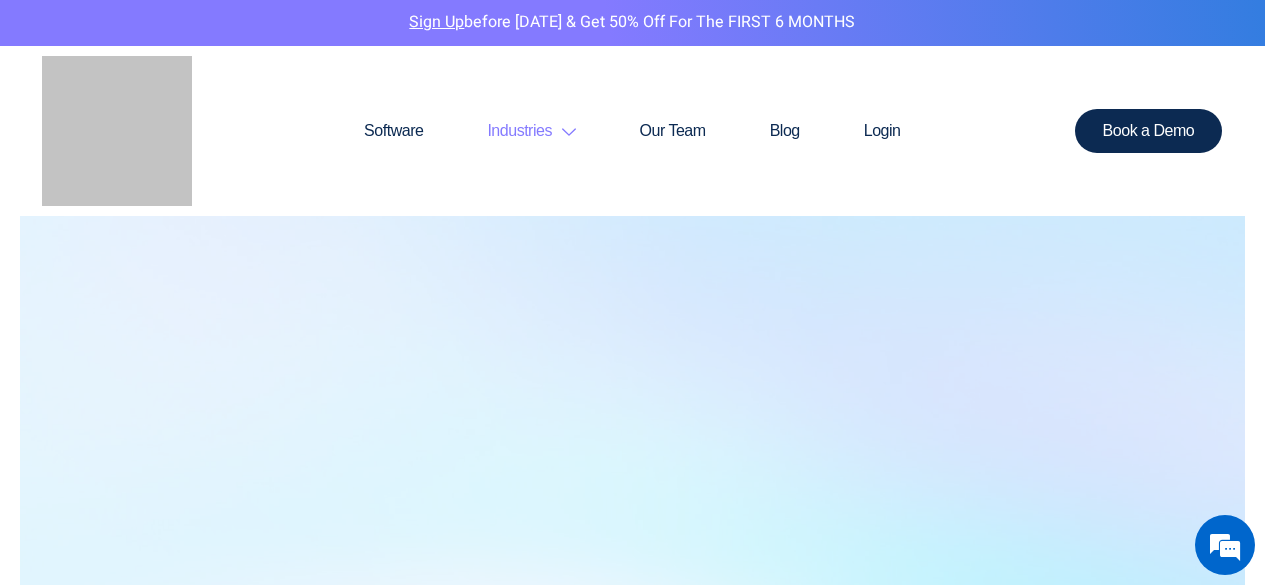 scroll, scrollTop: 0, scrollLeft: 0, axis: both 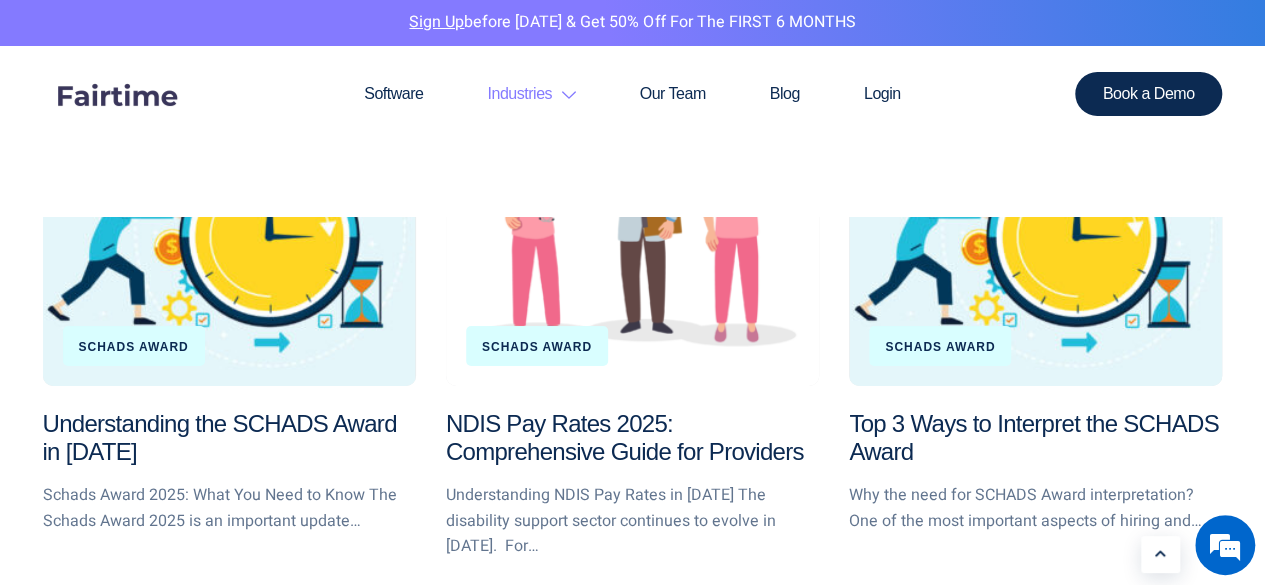 click on "Schads Award" at bounding box center (134, 347) 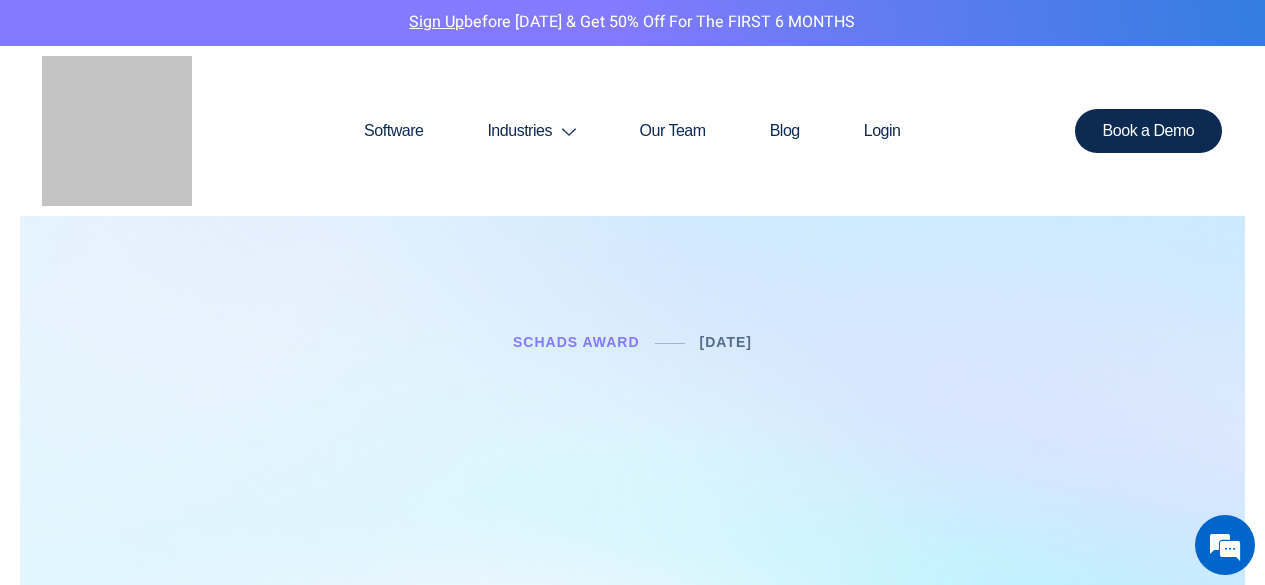 scroll, scrollTop: 0, scrollLeft: 0, axis: both 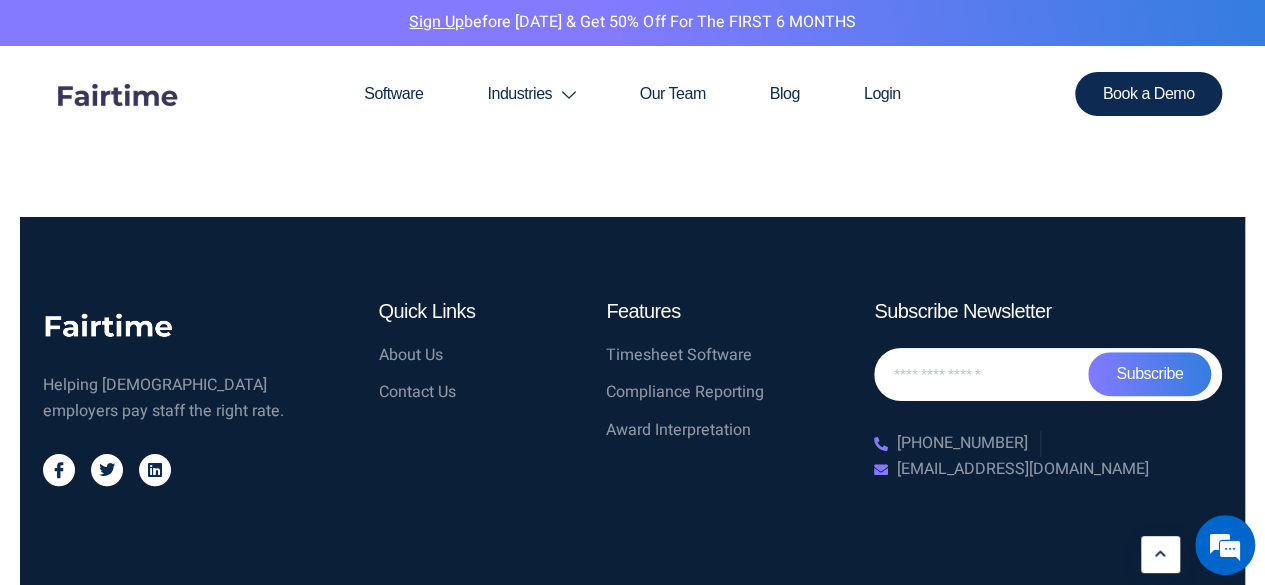 click at bounding box center [1048, 375] 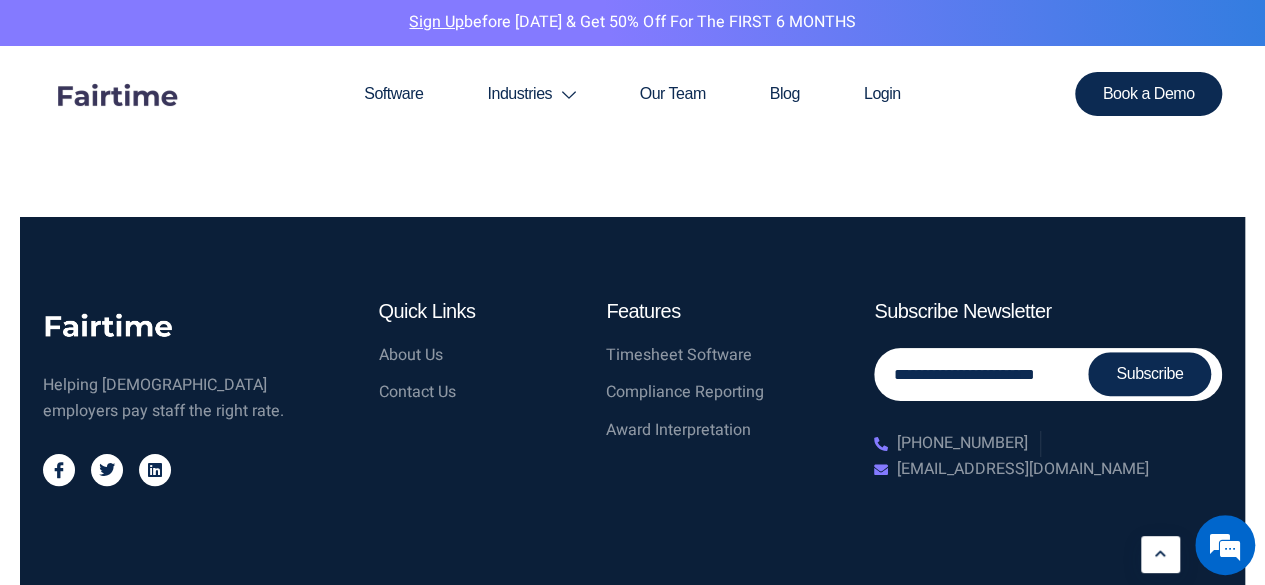 click on "Subscribe" at bounding box center (1149, 374) 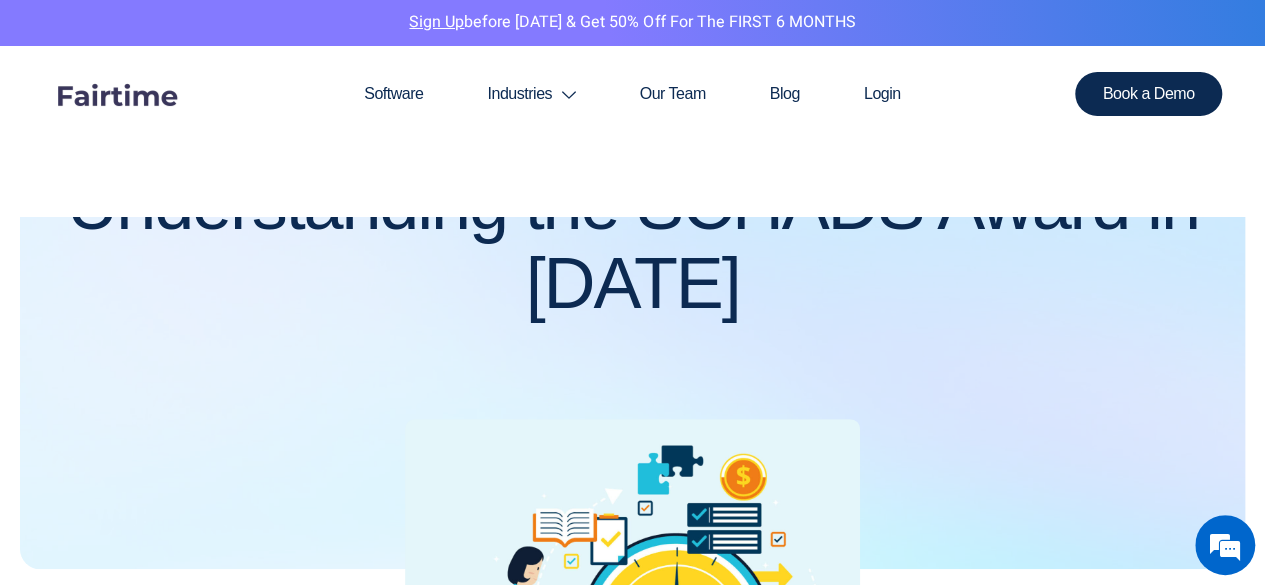 scroll, scrollTop: 0, scrollLeft: 0, axis: both 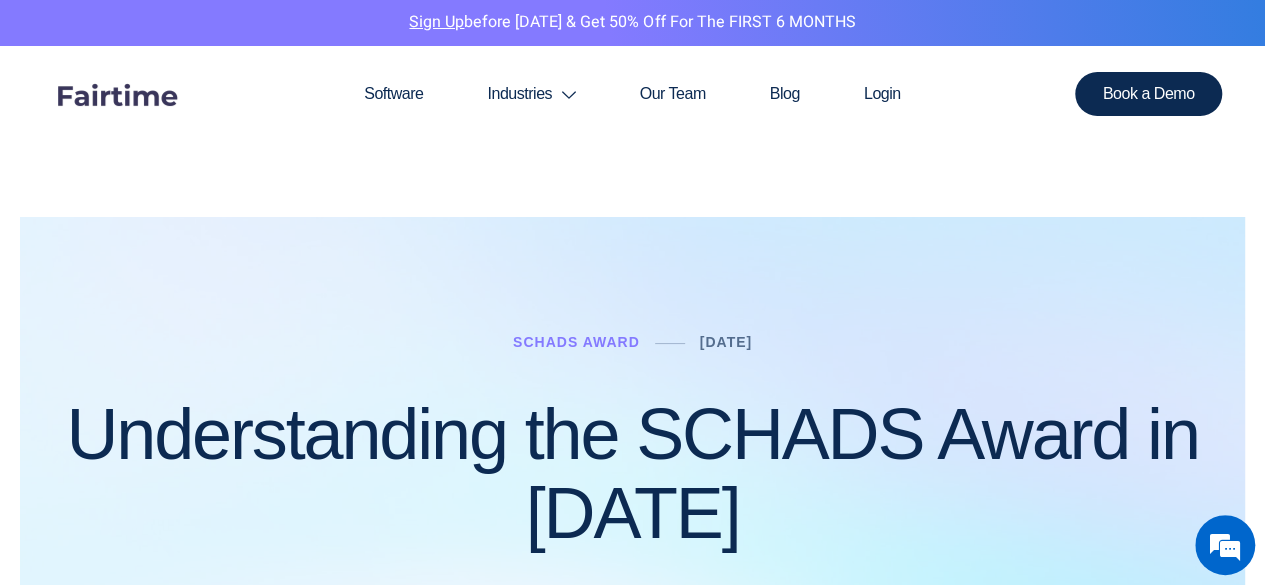 drag, startPoint x: 1102, startPoint y: 1, endPoint x: 112, endPoint y: 93, distance: 994.26556 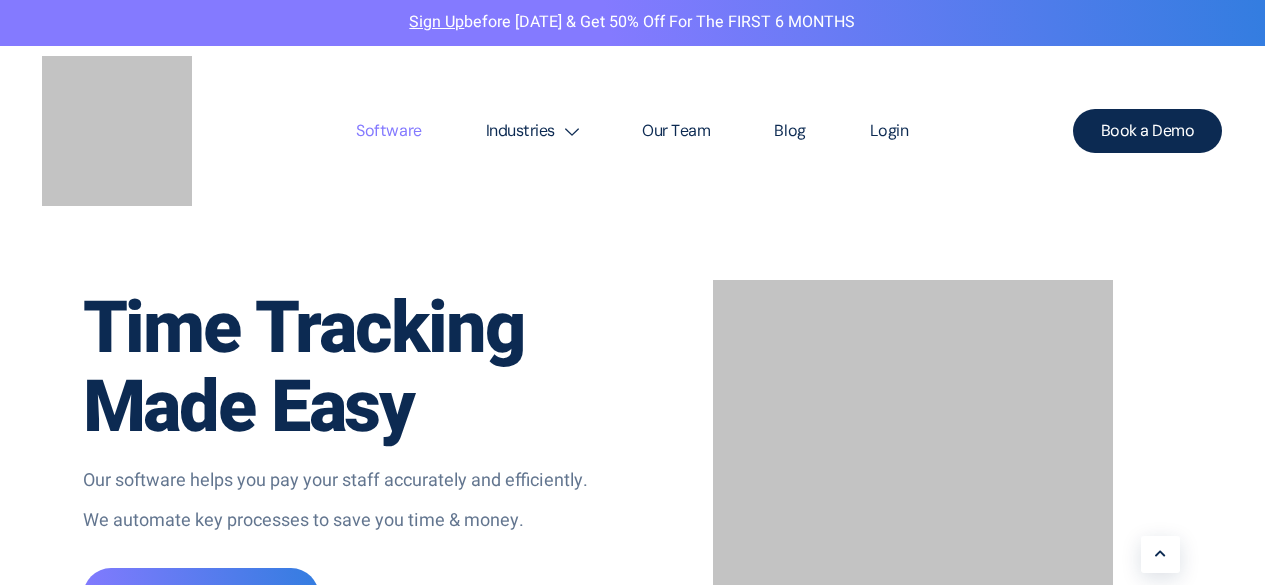 scroll, scrollTop: 0, scrollLeft: 0, axis: both 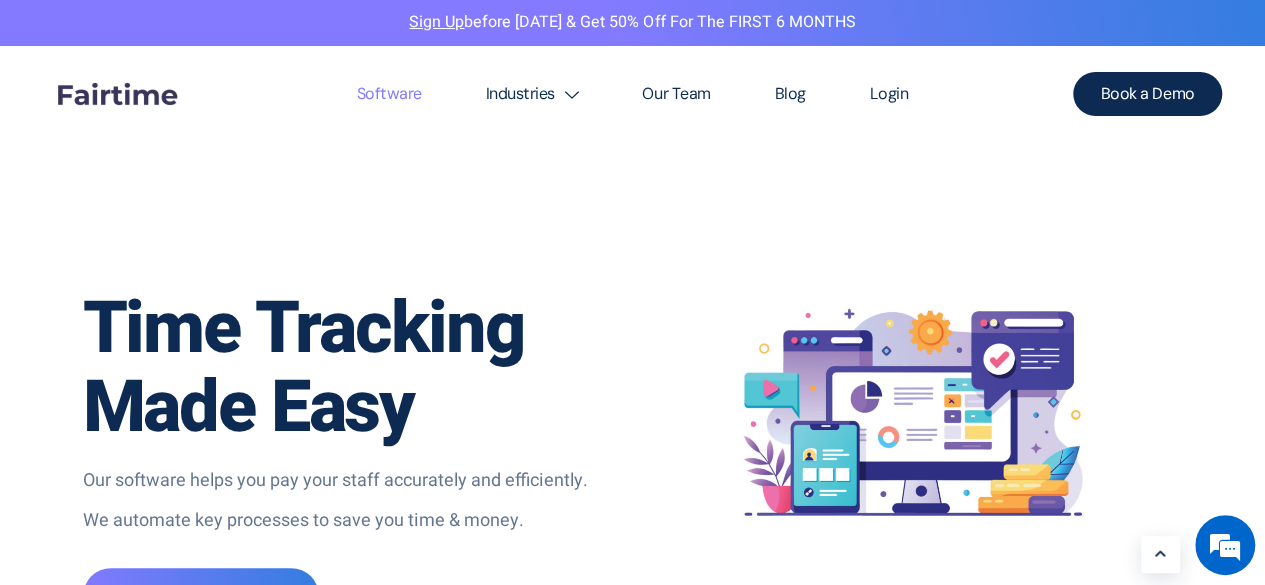 drag, startPoint x: 1206, startPoint y: 8, endPoint x: 850, endPoint y: 211, distance: 409.81094 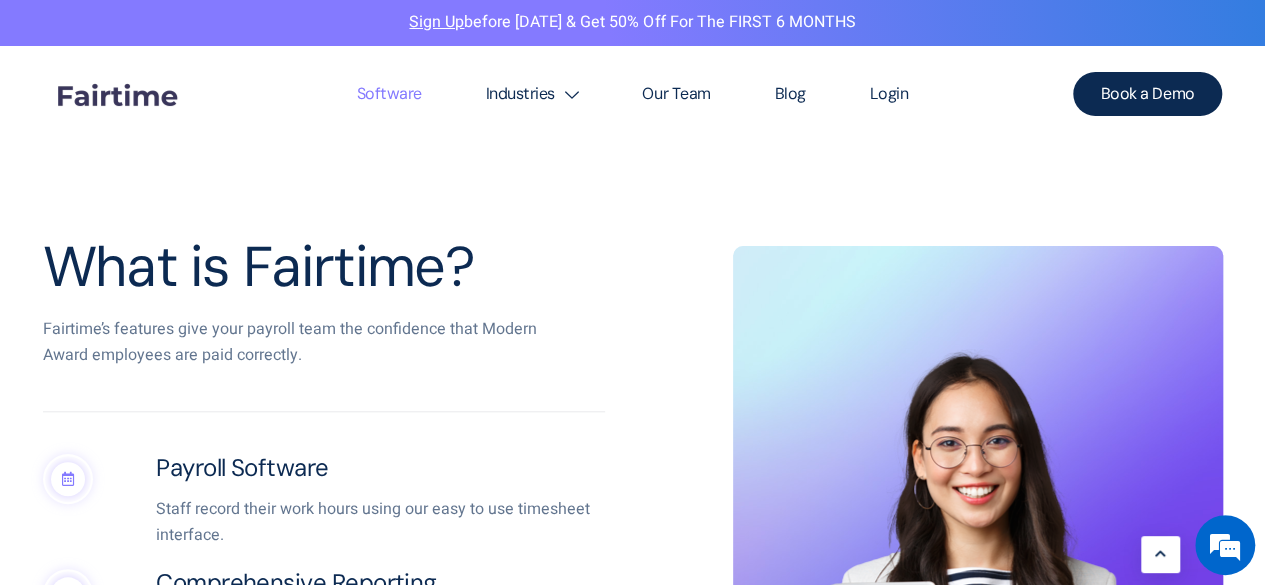 scroll, scrollTop: 832, scrollLeft: 0, axis: vertical 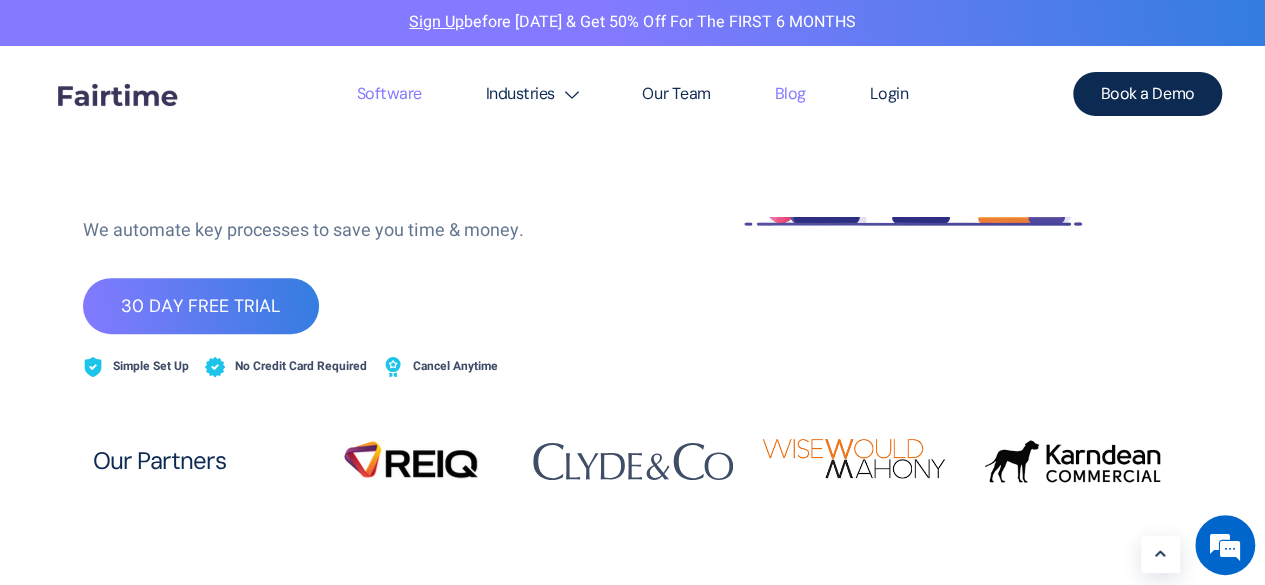 click on "Blog" at bounding box center [789, 94] 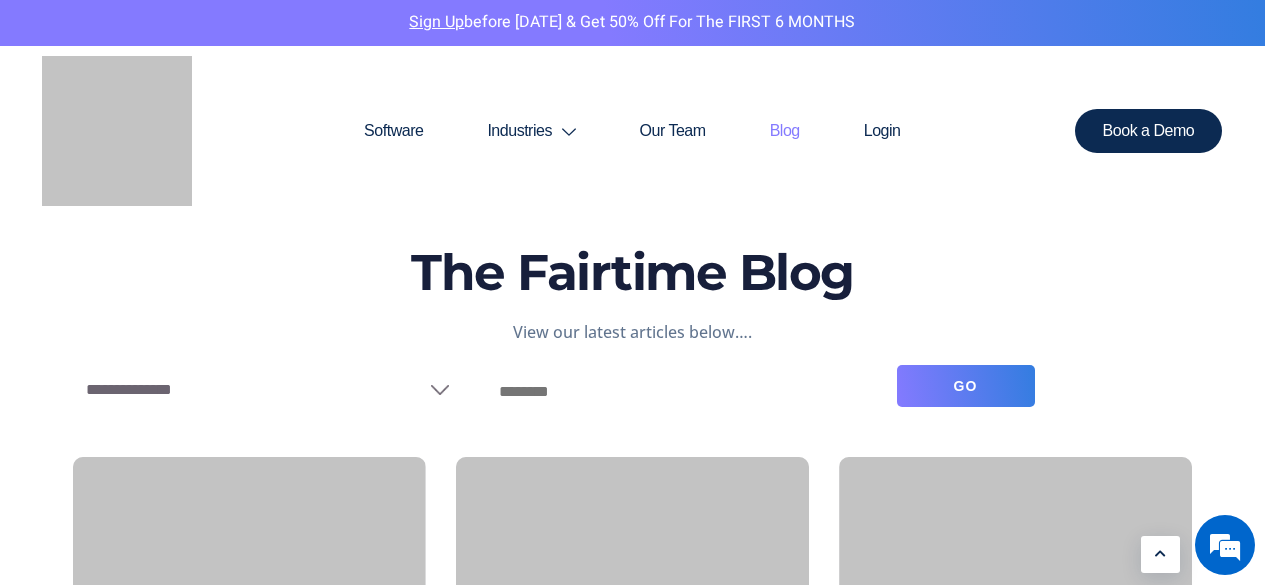 scroll, scrollTop: 0, scrollLeft: 0, axis: both 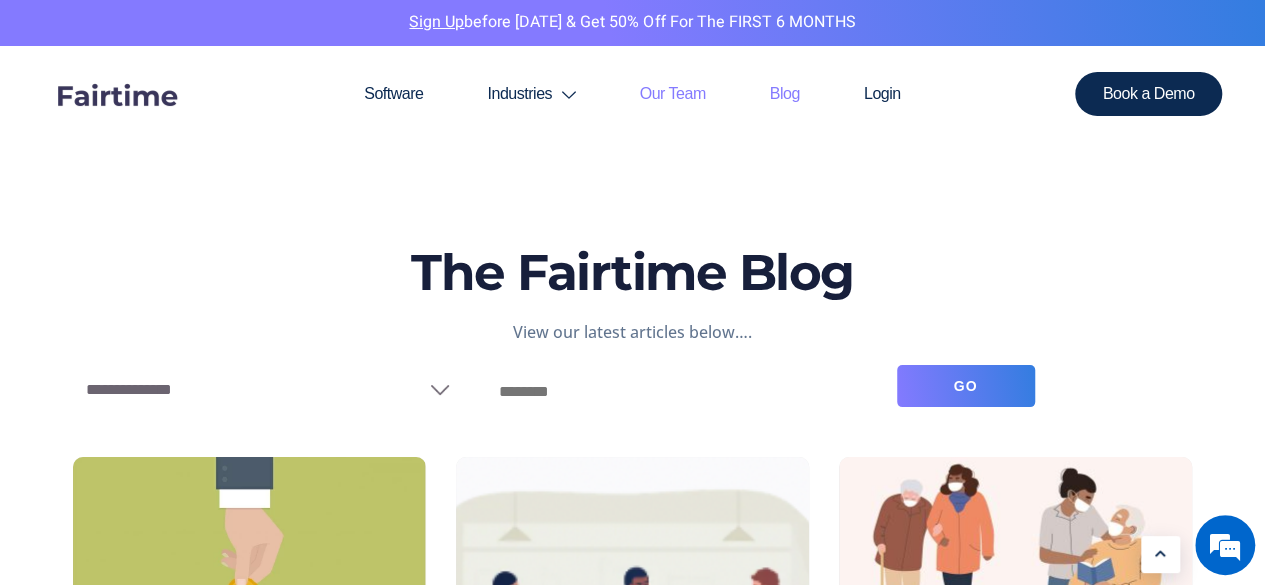 drag, startPoint x: 1146, startPoint y: 1, endPoint x: 668, endPoint y: 124, distance: 493.5717 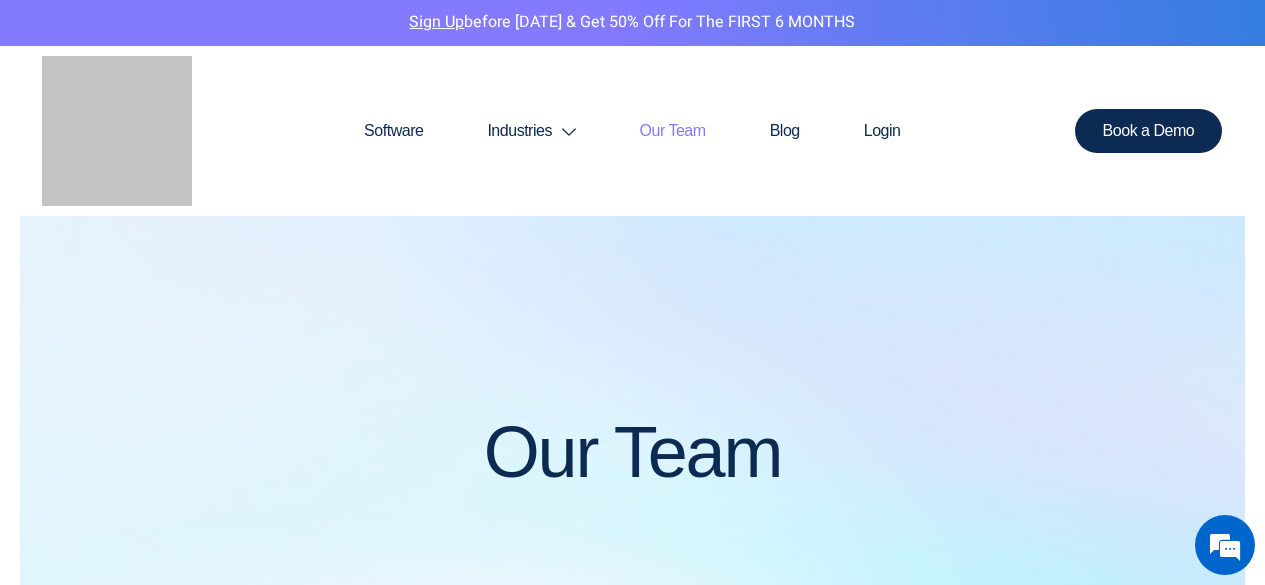 scroll, scrollTop: 0, scrollLeft: 0, axis: both 